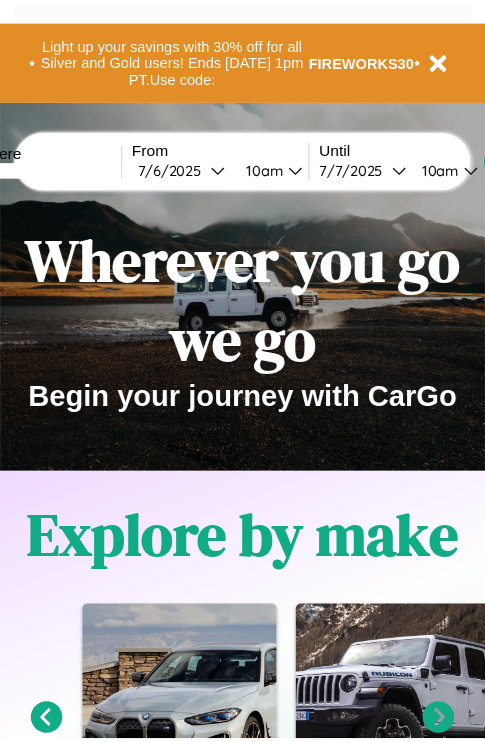 scroll, scrollTop: 0, scrollLeft: 0, axis: both 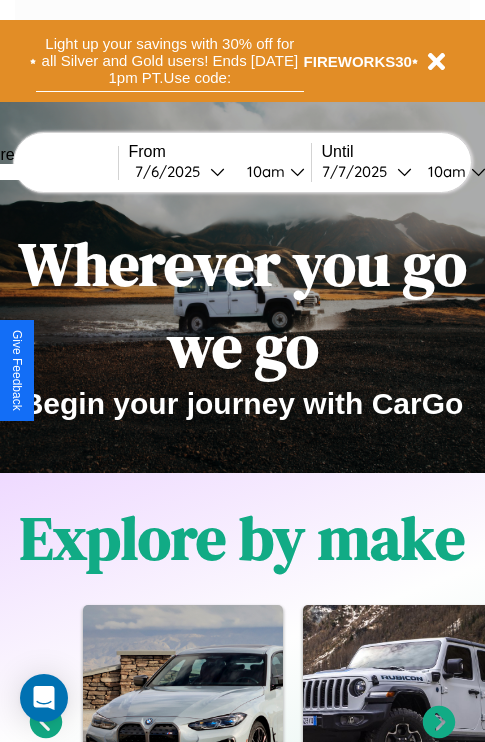 click on "Light up your savings with 30% off for all Silver and Gold users! Ends [DATE] 1pm PT.  Use code:" at bounding box center [170, 61] 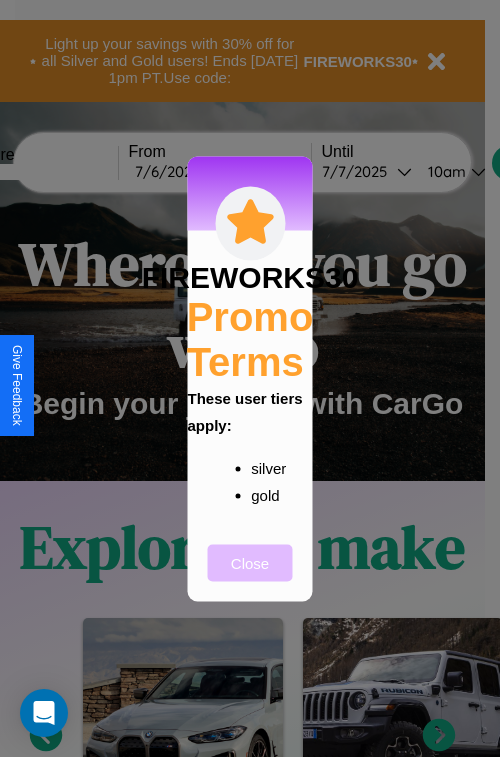click on "Close" at bounding box center [250, 562] 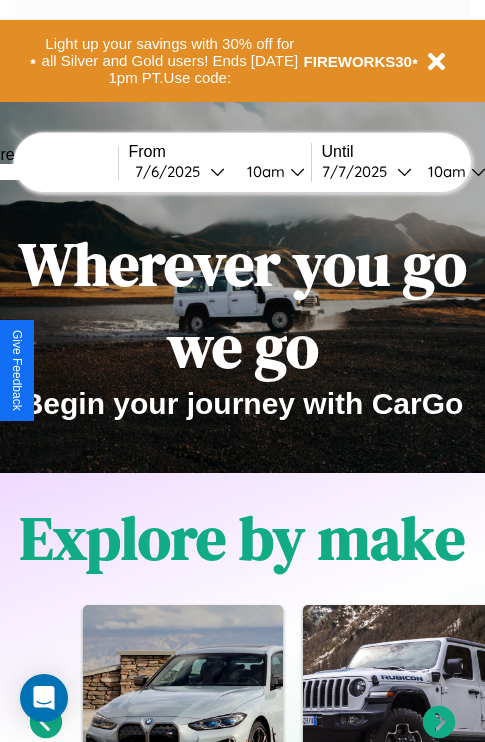 click at bounding box center [43, 172] 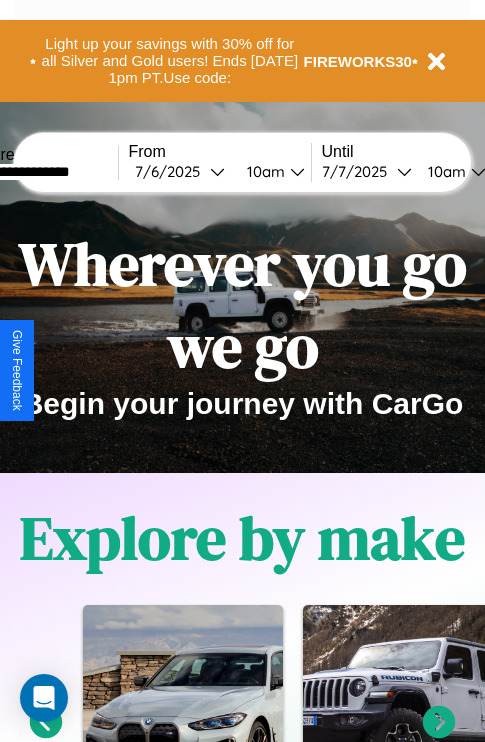 type on "**********" 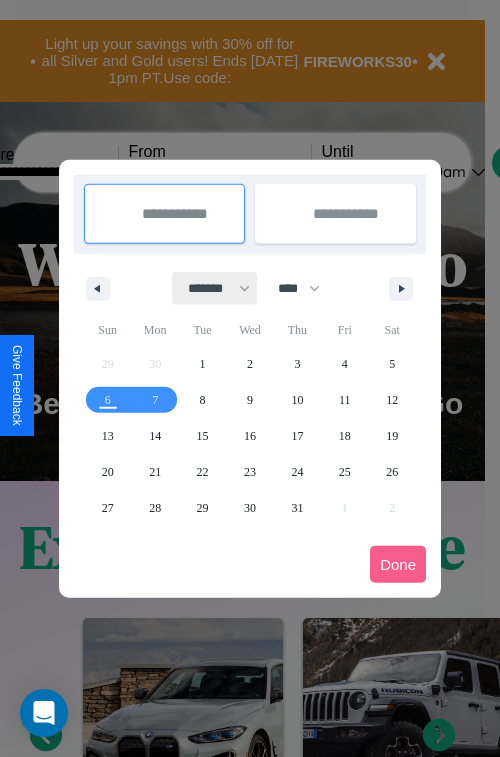 click on "******* ******** ***** ***** *** **** **** ****** ********* ******* ******** ********" at bounding box center (215, 288) 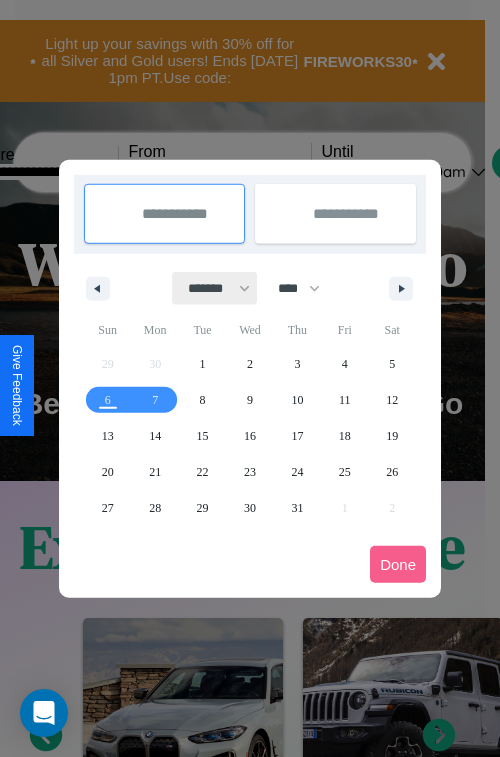 select on "*" 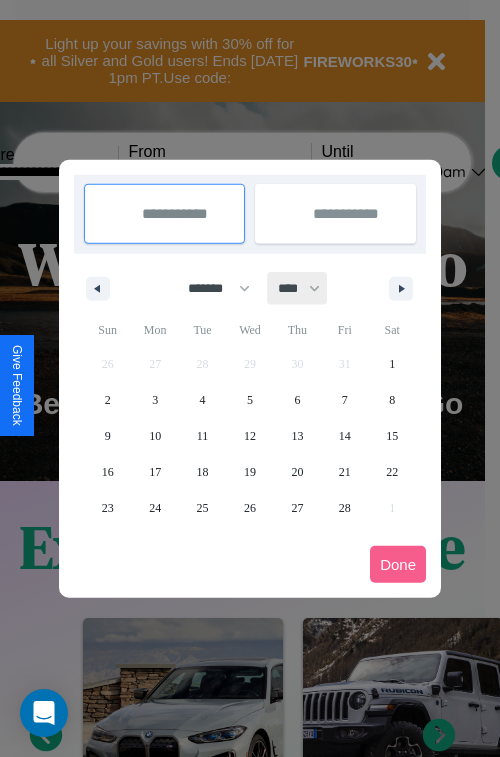 click on "**** **** **** **** **** **** **** **** **** **** **** **** **** **** **** **** **** **** **** **** **** **** **** **** **** **** **** **** **** **** **** **** **** **** **** **** **** **** **** **** **** **** **** **** **** **** **** **** **** **** **** **** **** **** **** **** **** **** **** **** **** **** **** **** **** **** **** **** **** **** **** **** **** **** **** **** **** **** **** **** **** **** **** **** **** **** **** **** **** **** **** **** **** **** **** **** **** **** **** **** **** **** **** **** **** **** **** **** **** **** **** **** **** **** **** **** **** **** **** **** ****" at bounding box center [298, 288] 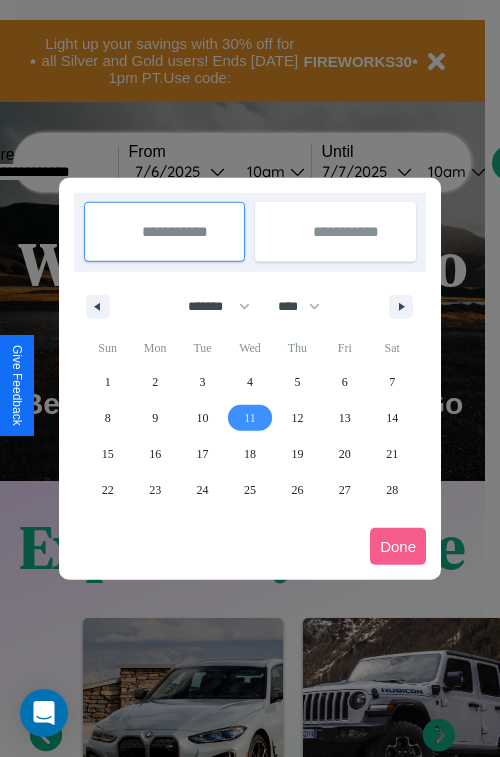 click on "11" at bounding box center (250, 418) 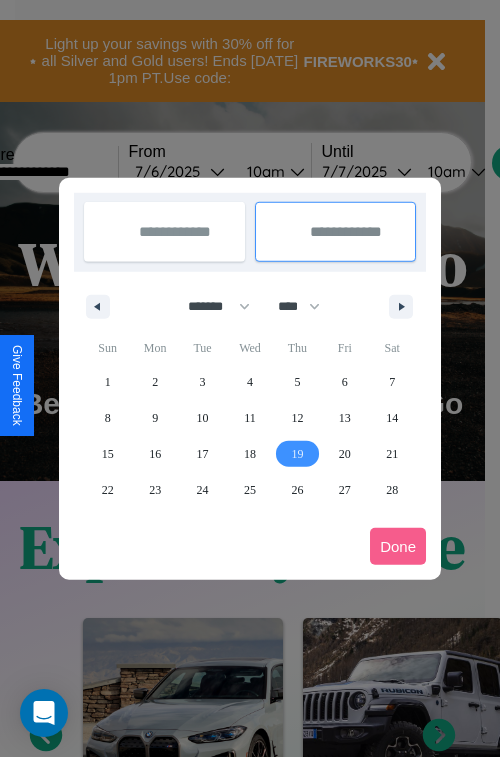 click on "19" at bounding box center (297, 454) 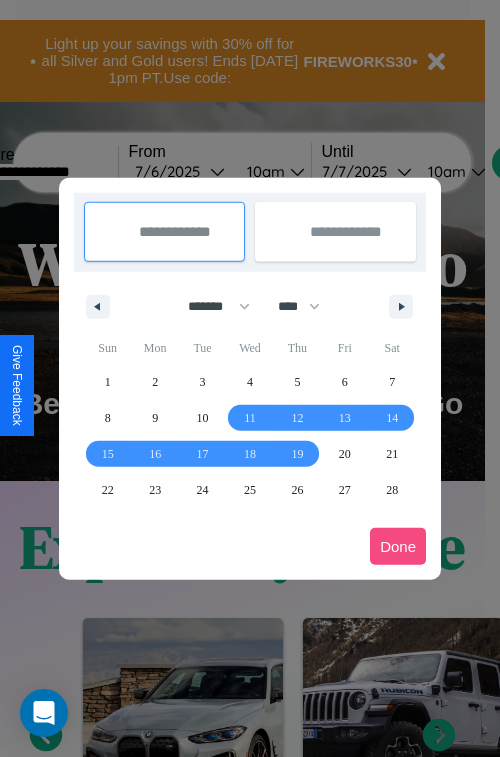 click on "Done" at bounding box center [398, 546] 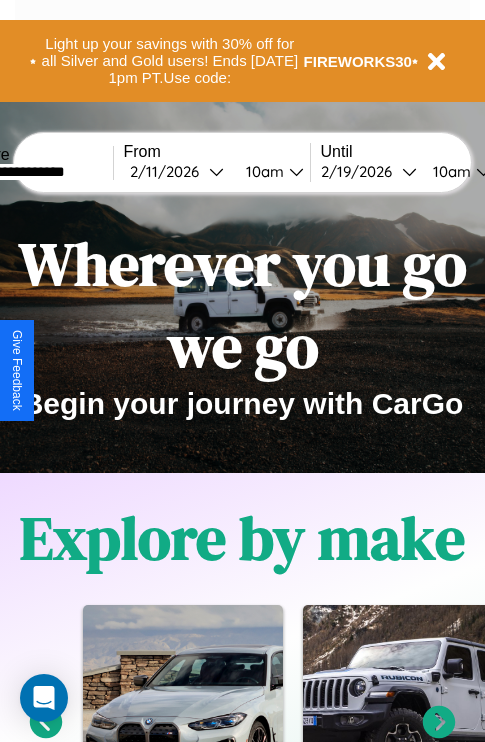 scroll, scrollTop: 0, scrollLeft: 73, axis: horizontal 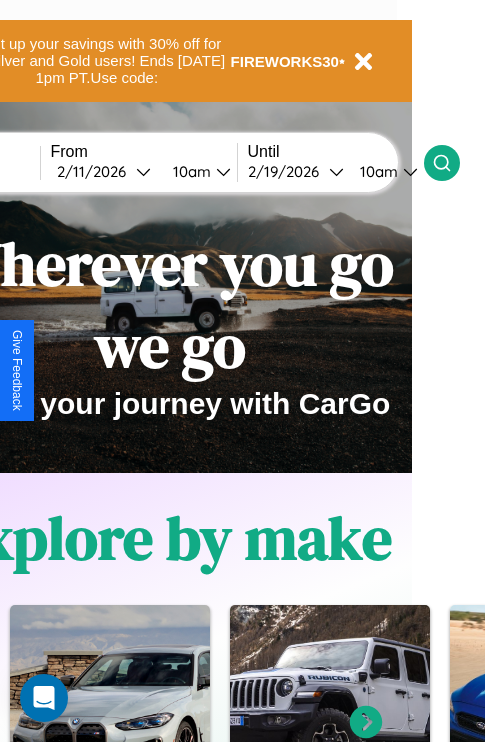 click 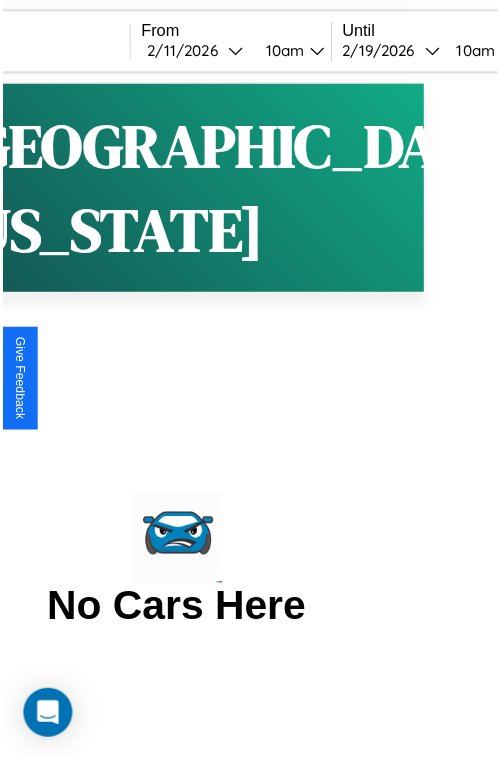 scroll, scrollTop: 0, scrollLeft: 0, axis: both 